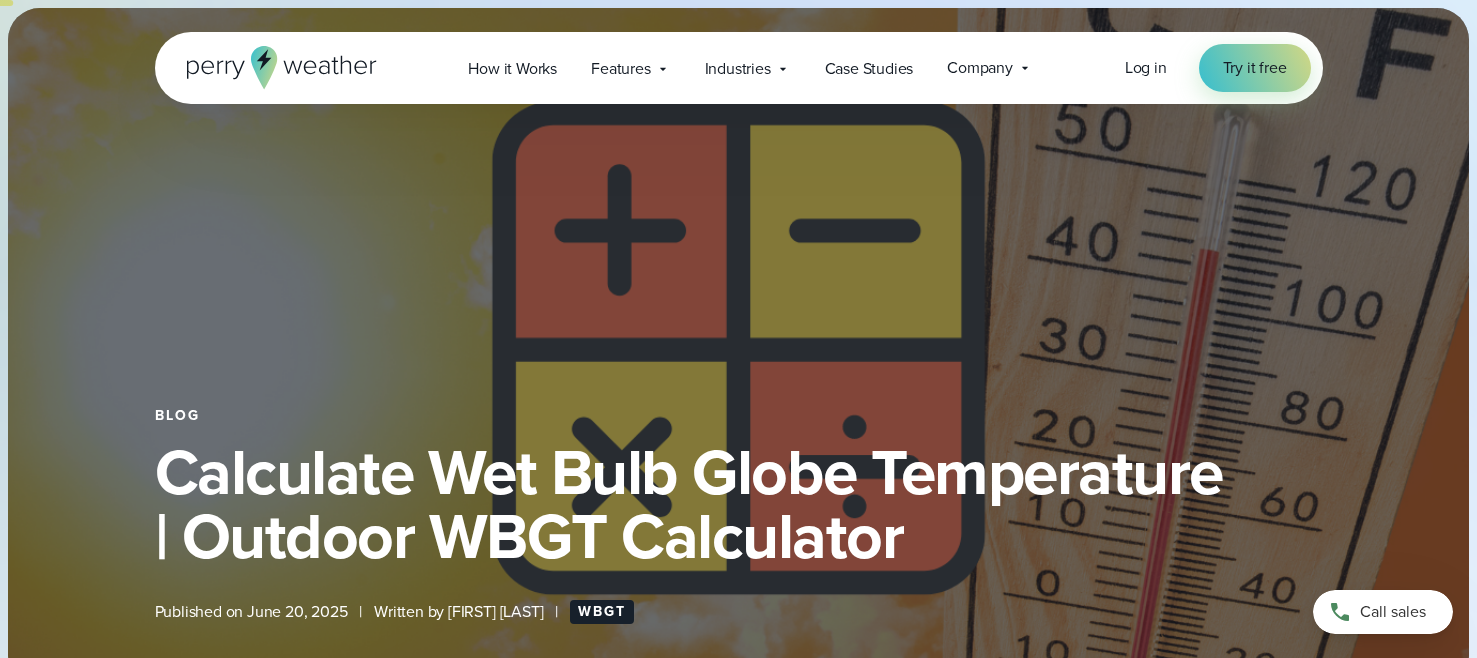 select on "***" 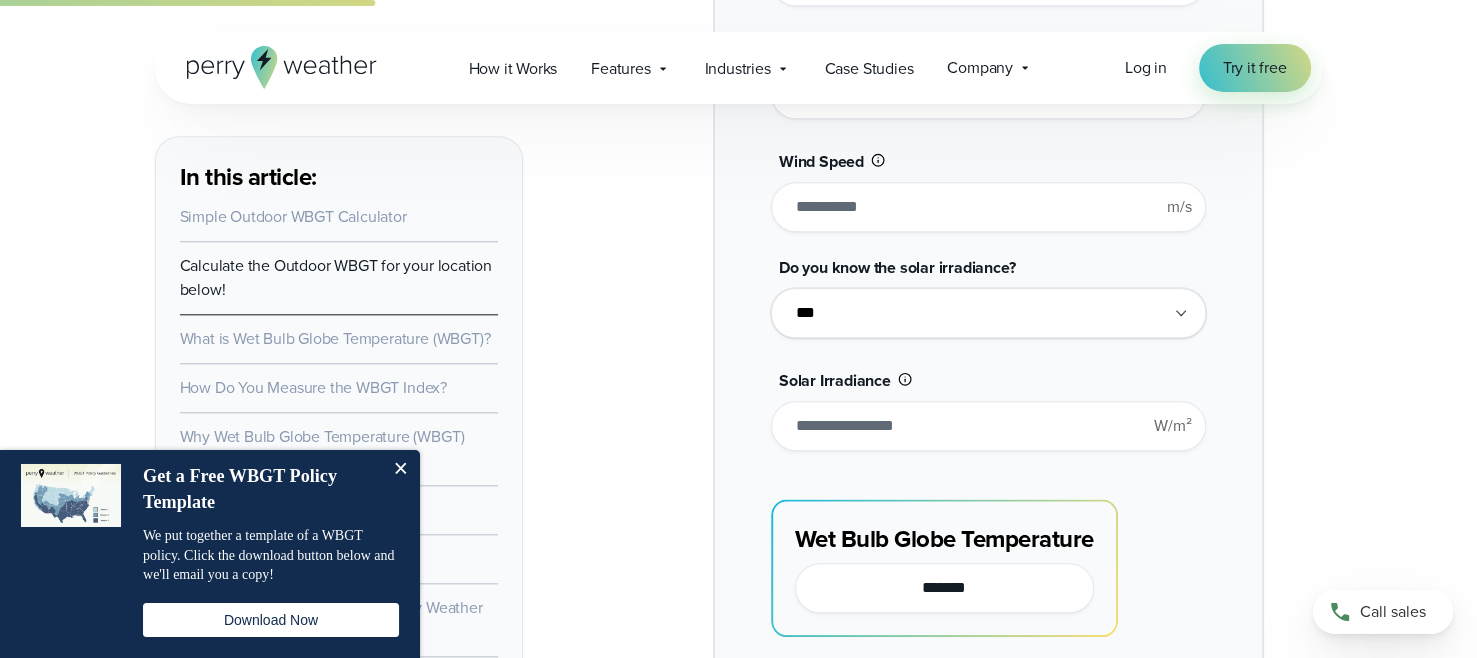 scroll, scrollTop: 1901, scrollLeft: 0, axis: vertical 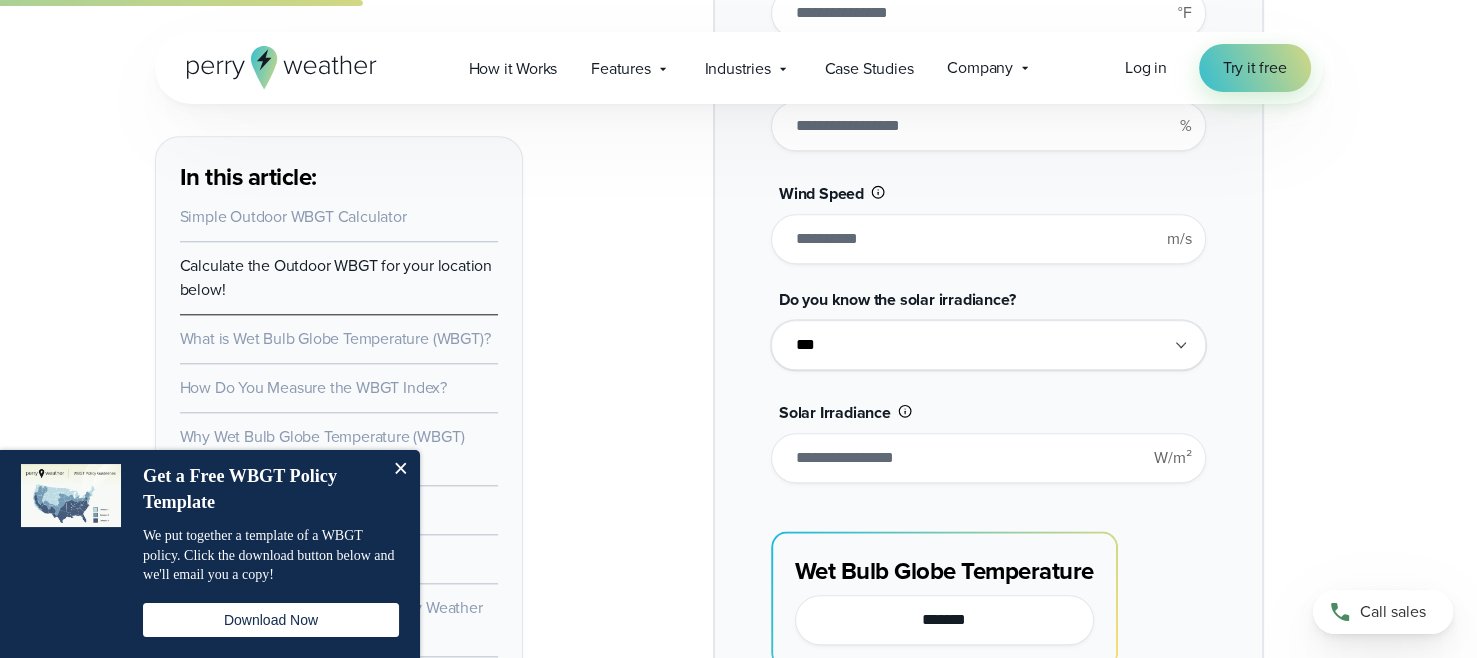 drag, startPoint x: 923, startPoint y: 219, endPoint x: 766, endPoint y: 226, distance: 157.15598 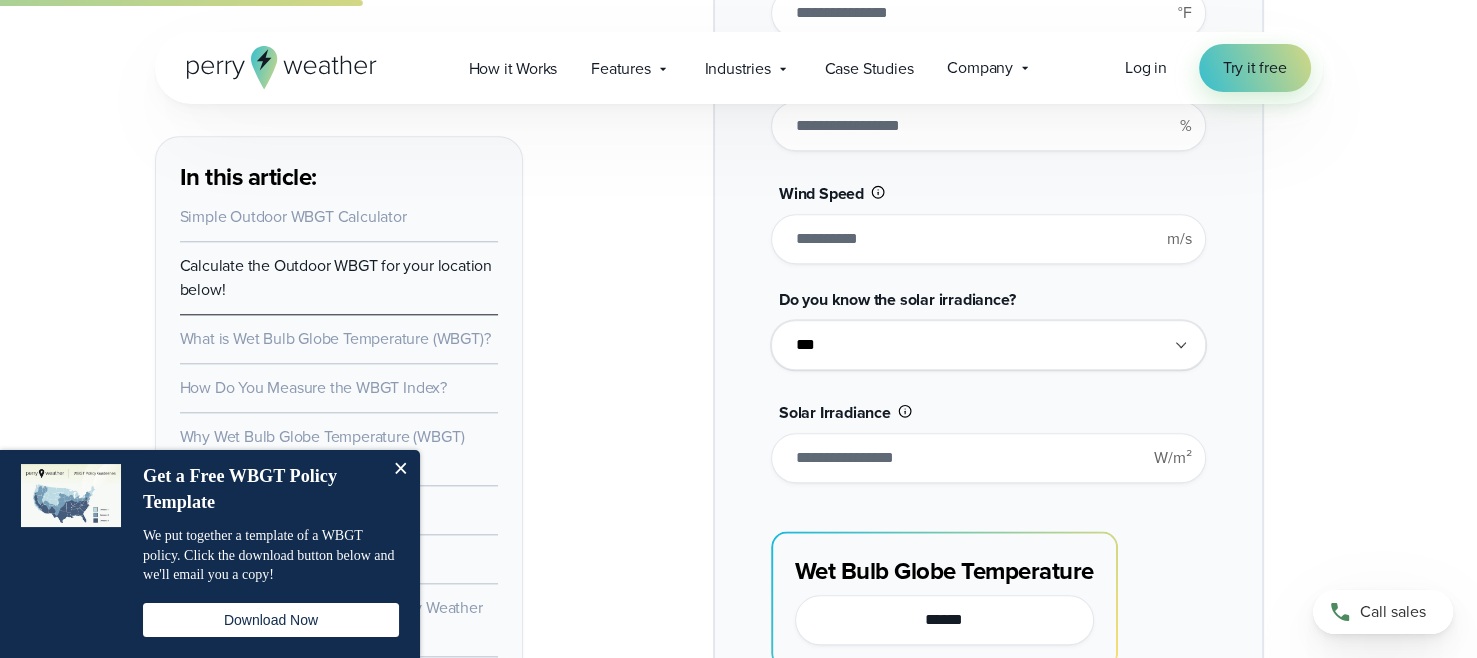 click on "**********" at bounding box center [989, 324] 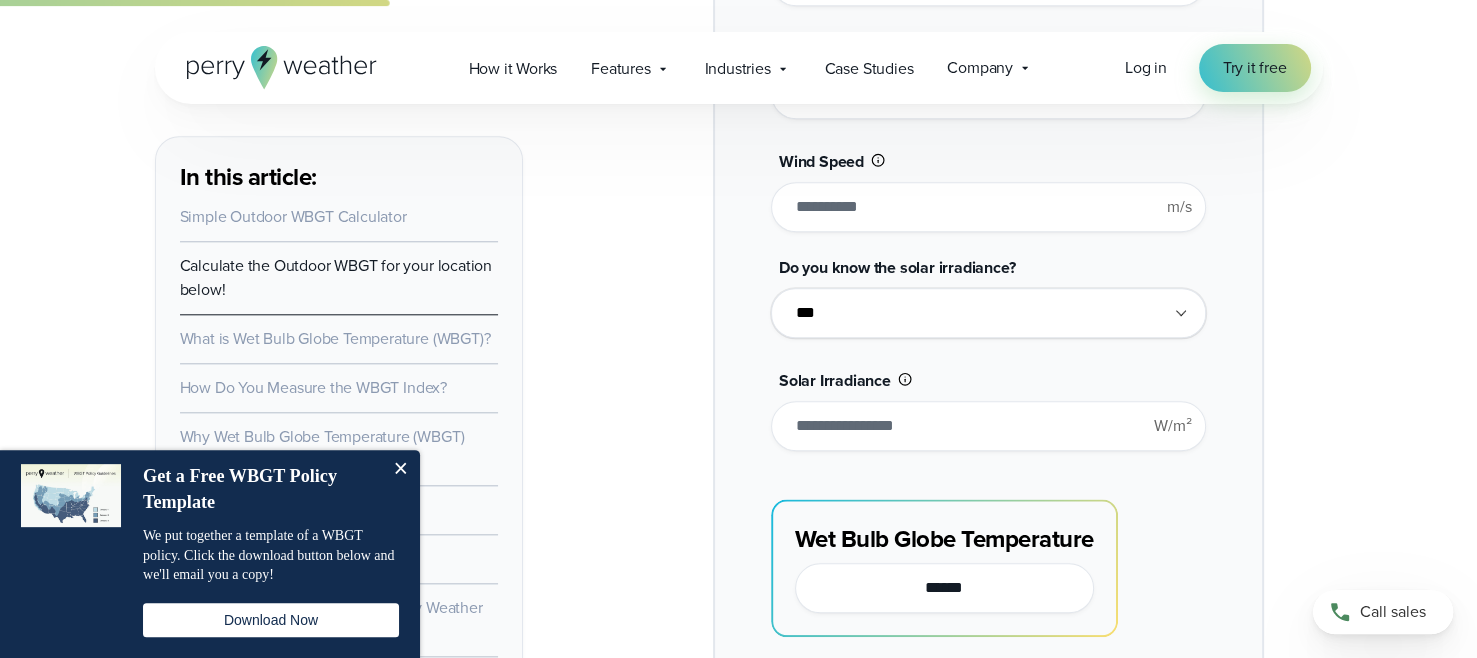 scroll, scrollTop: 1901, scrollLeft: 0, axis: vertical 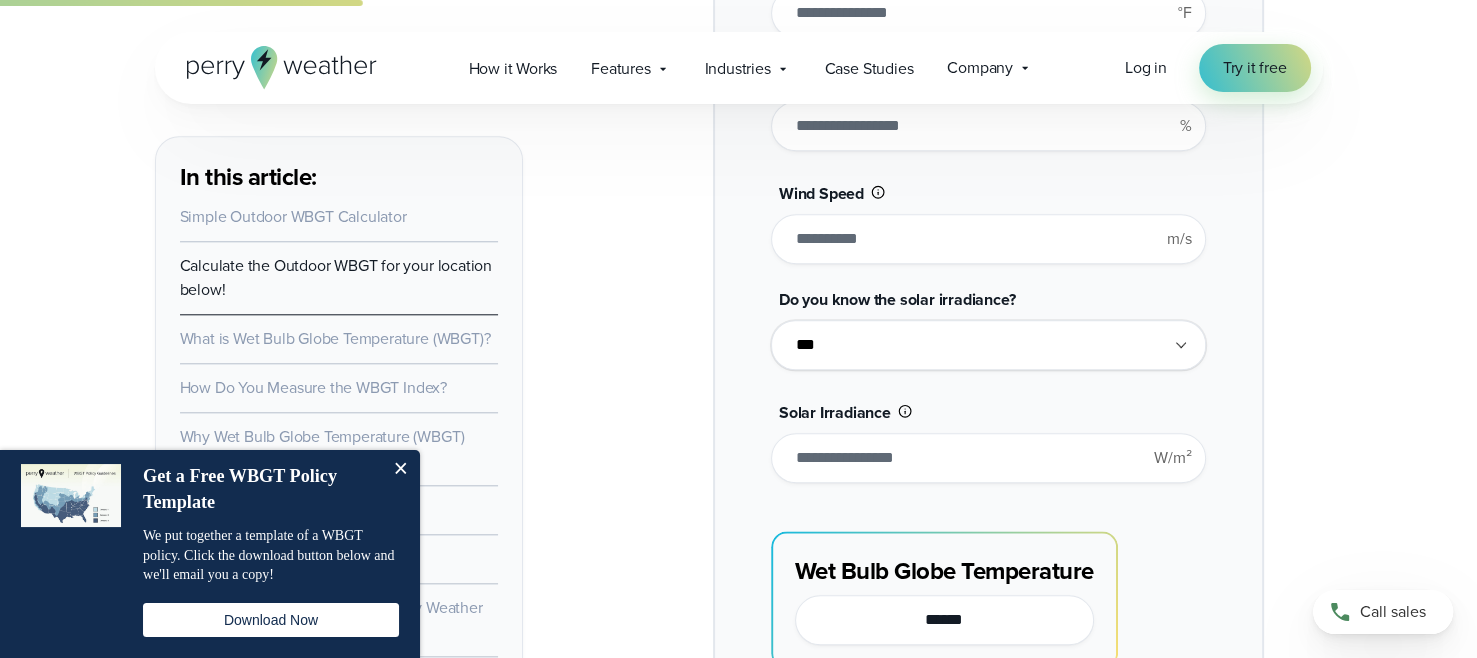 drag, startPoint x: 828, startPoint y: 239, endPoint x: 752, endPoint y: 245, distance: 76.23647 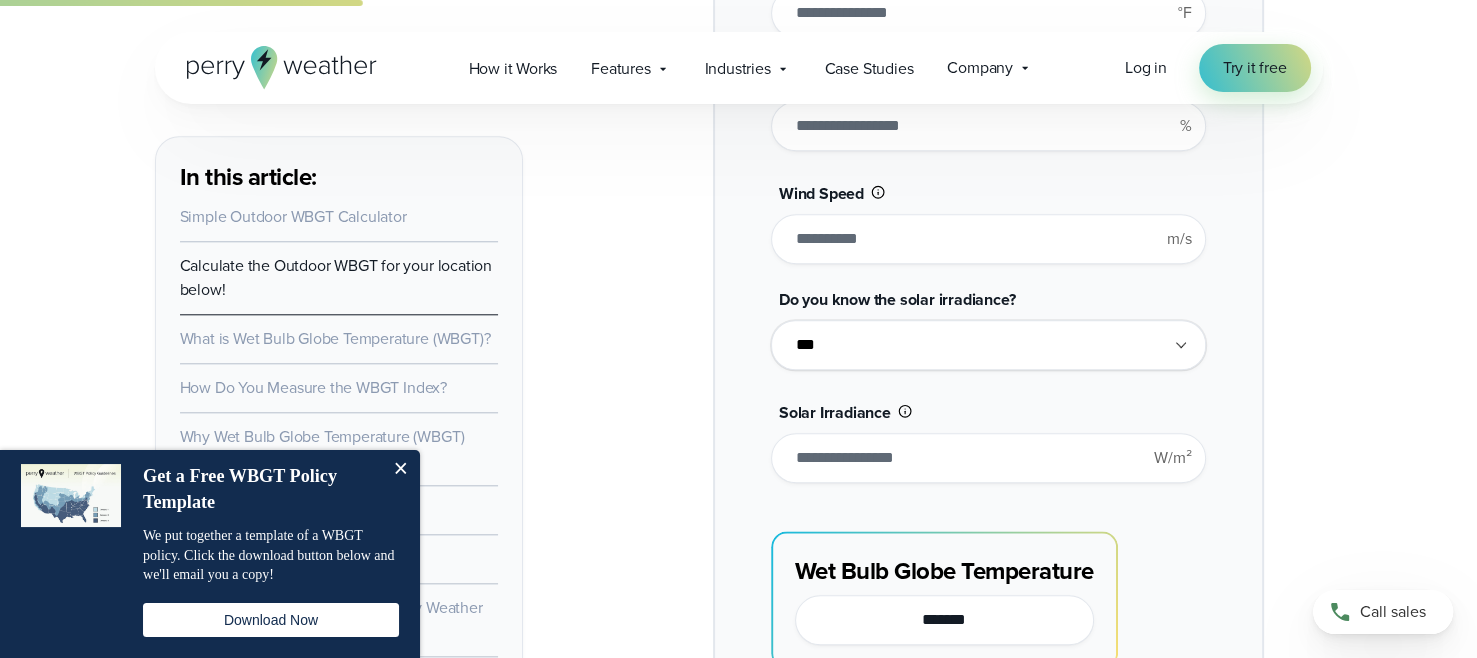 click on "**********" at bounding box center (989, 324) 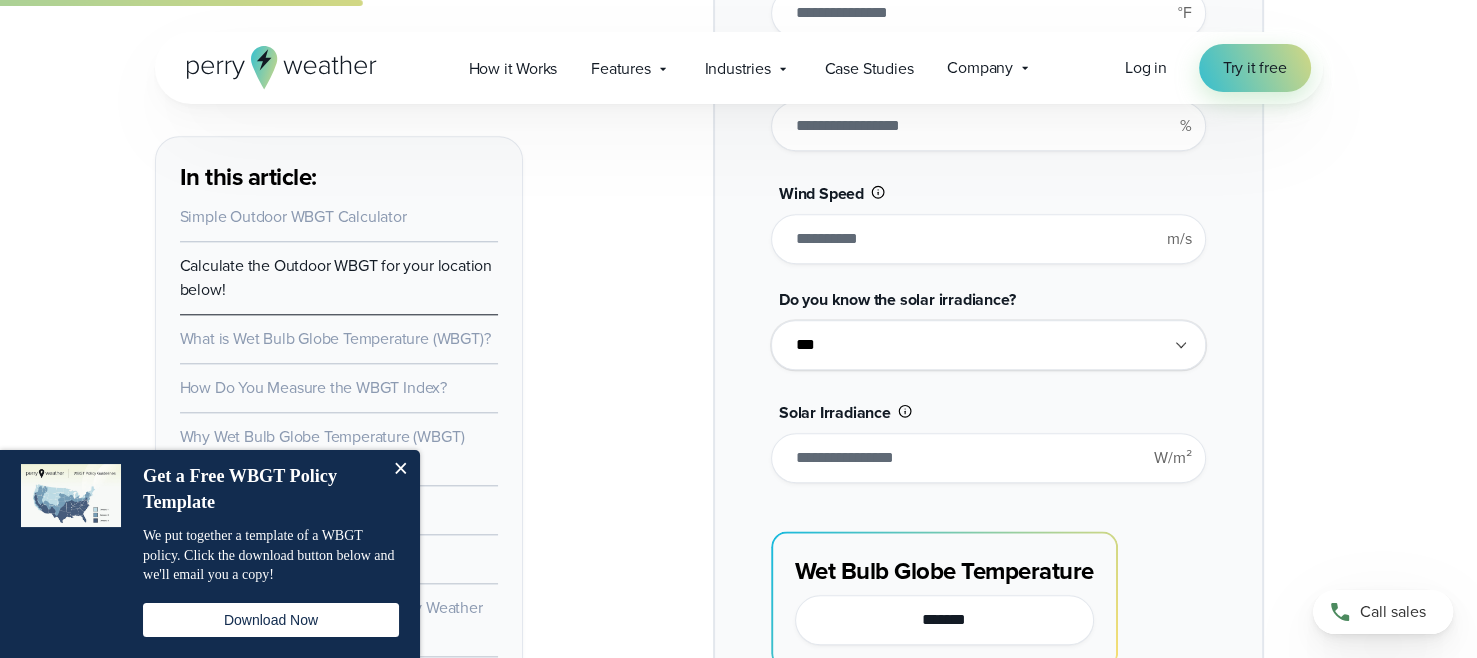 drag, startPoint x: 818, startPoint y: 230, endPoint x: 761, endPoint y: 230, distance: 57 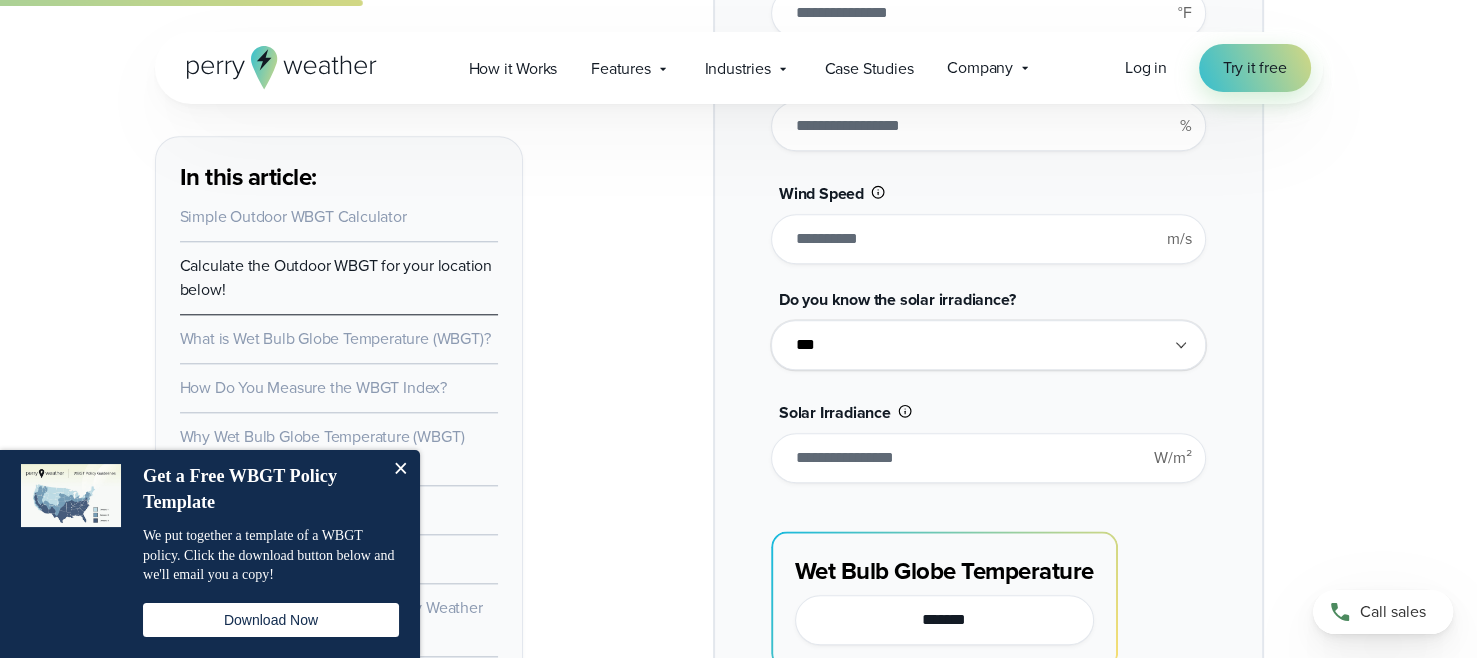 click on "*" at bounding box center (988, 239) 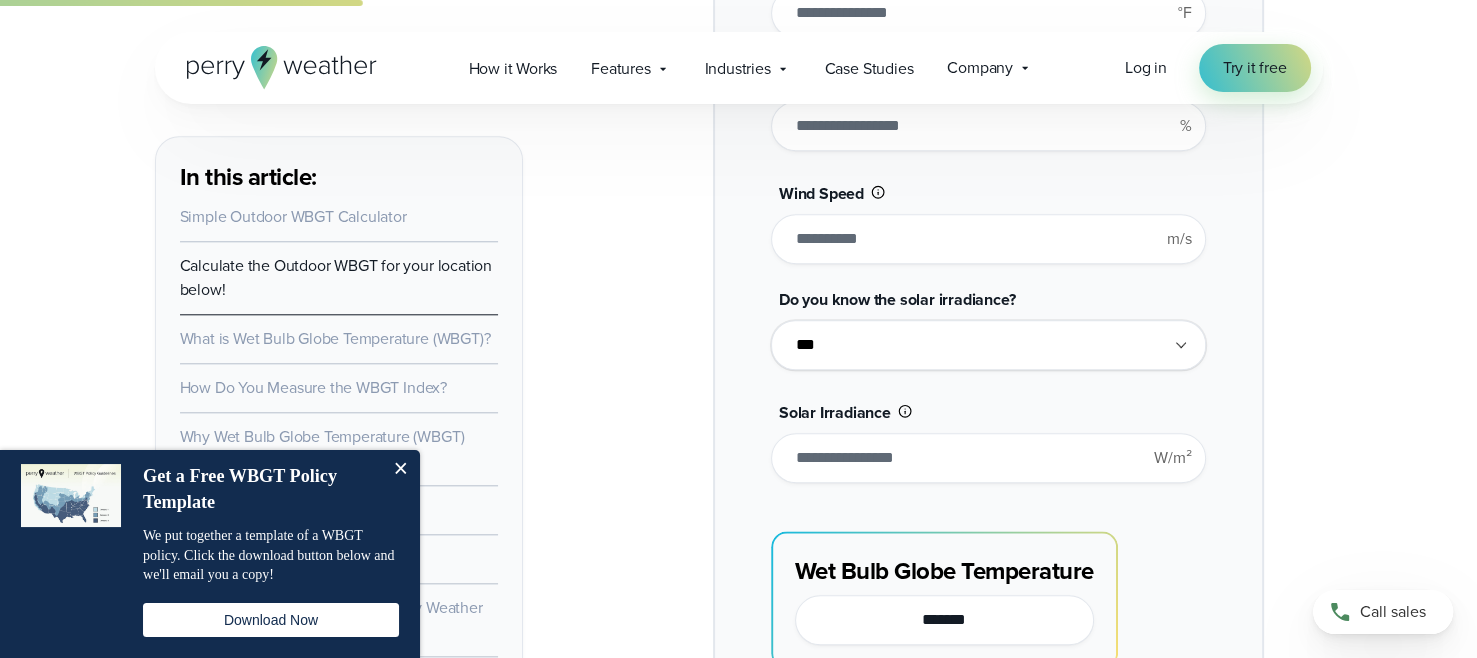type on "*******" 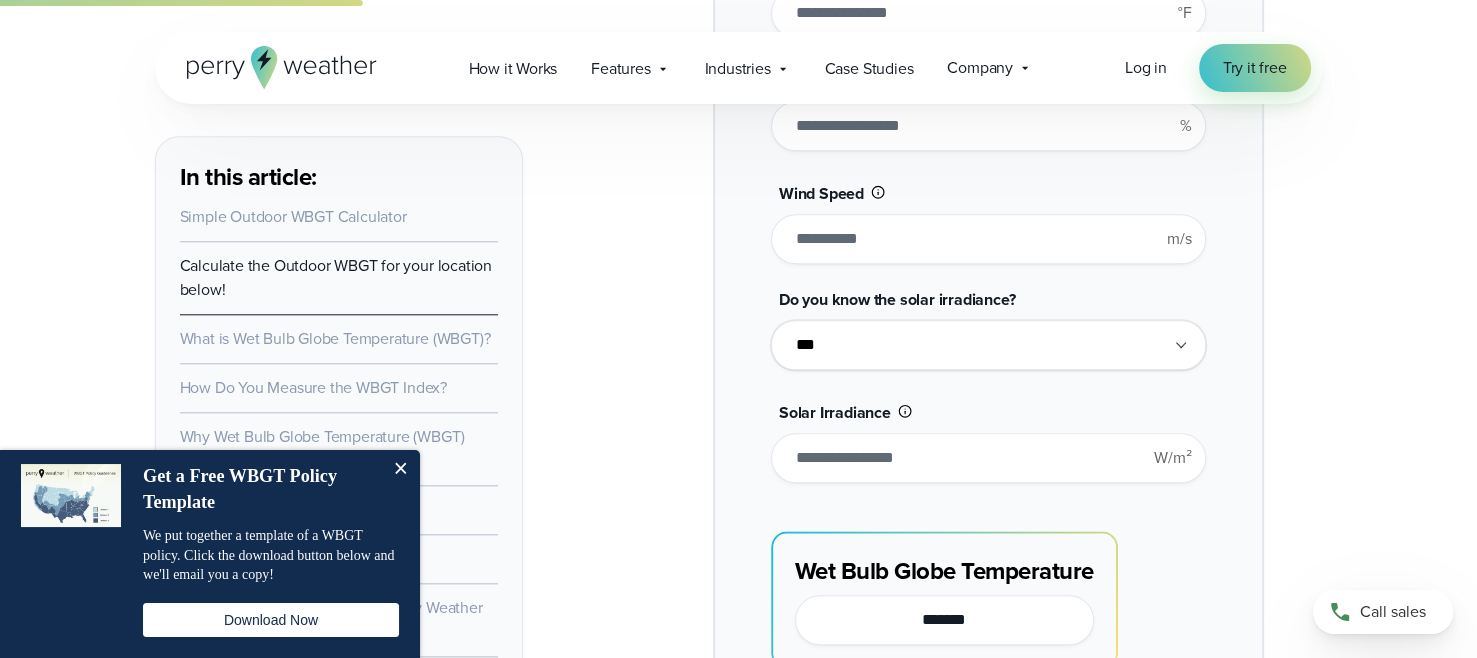 type on "*" 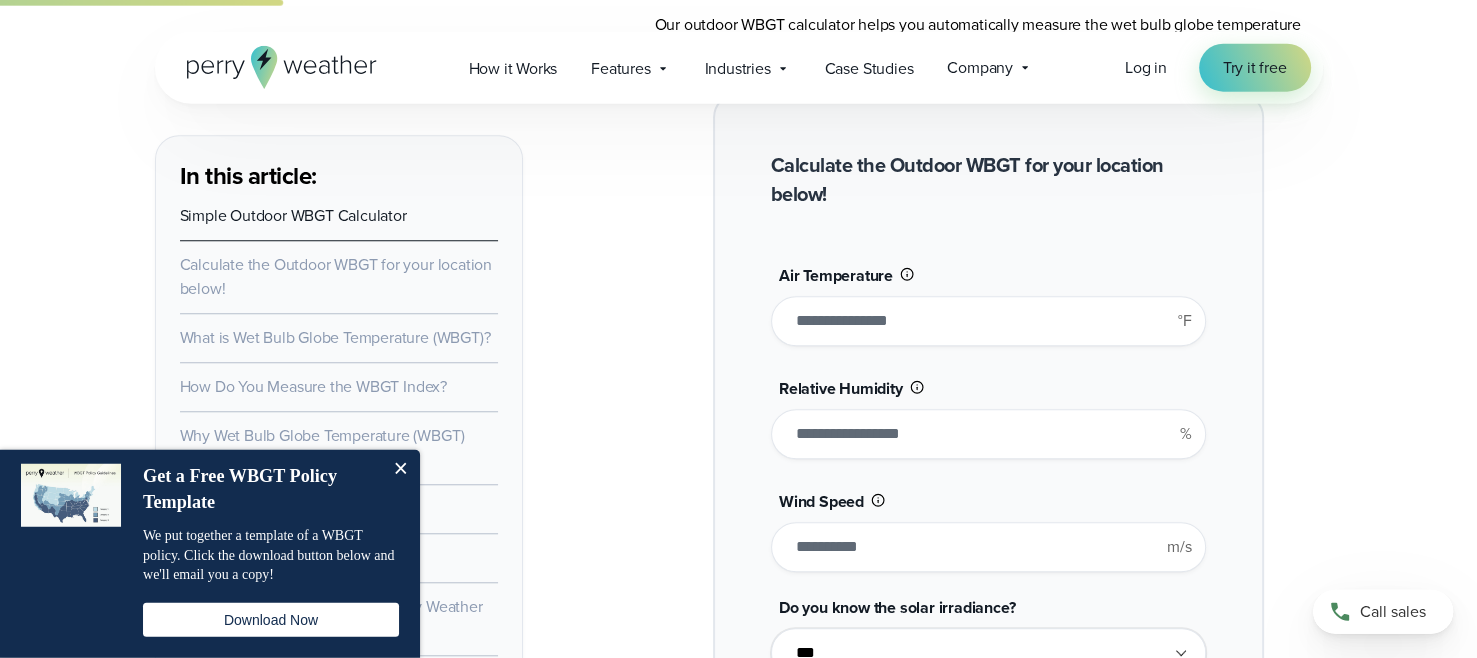 scroll, scrollTop: 1584, scrollLeft: 0, axis: vertical 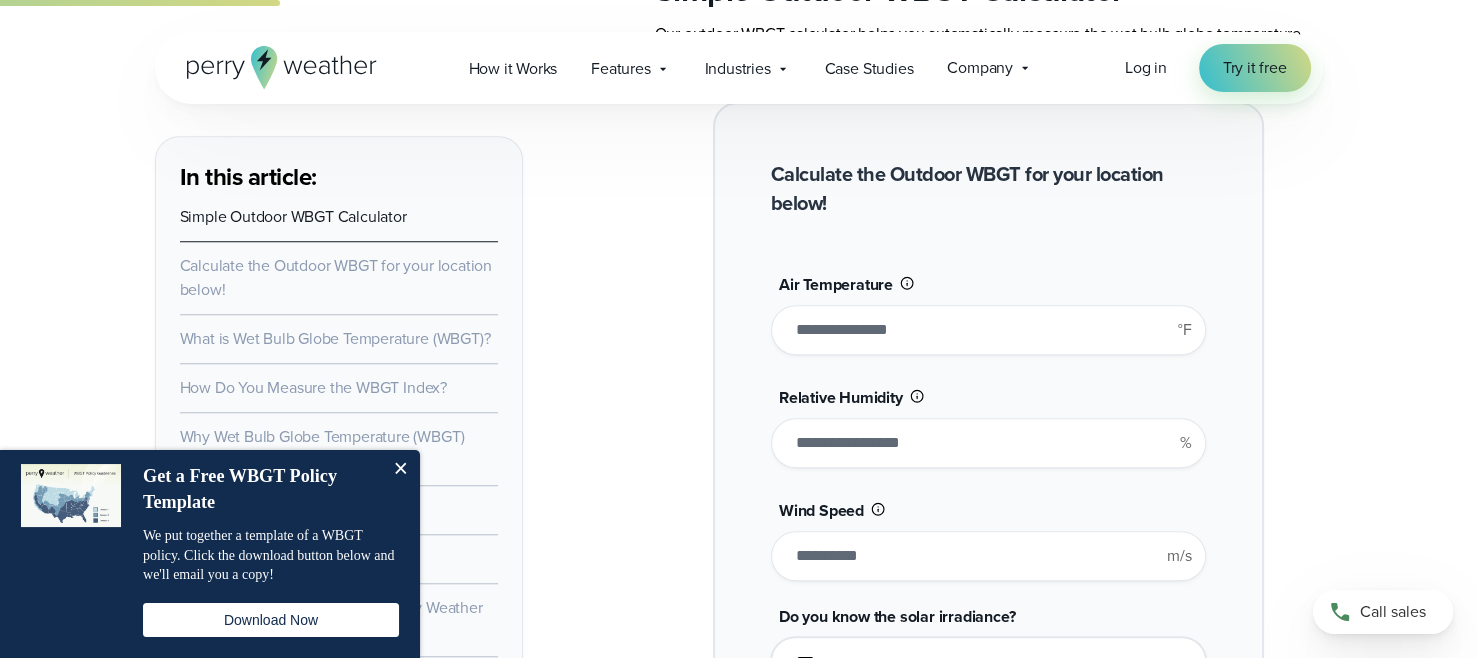 drag, startPoint x: 830, startPoint y: 330, endPoint x: 765, endPoint y: 326, distance: 65.12296 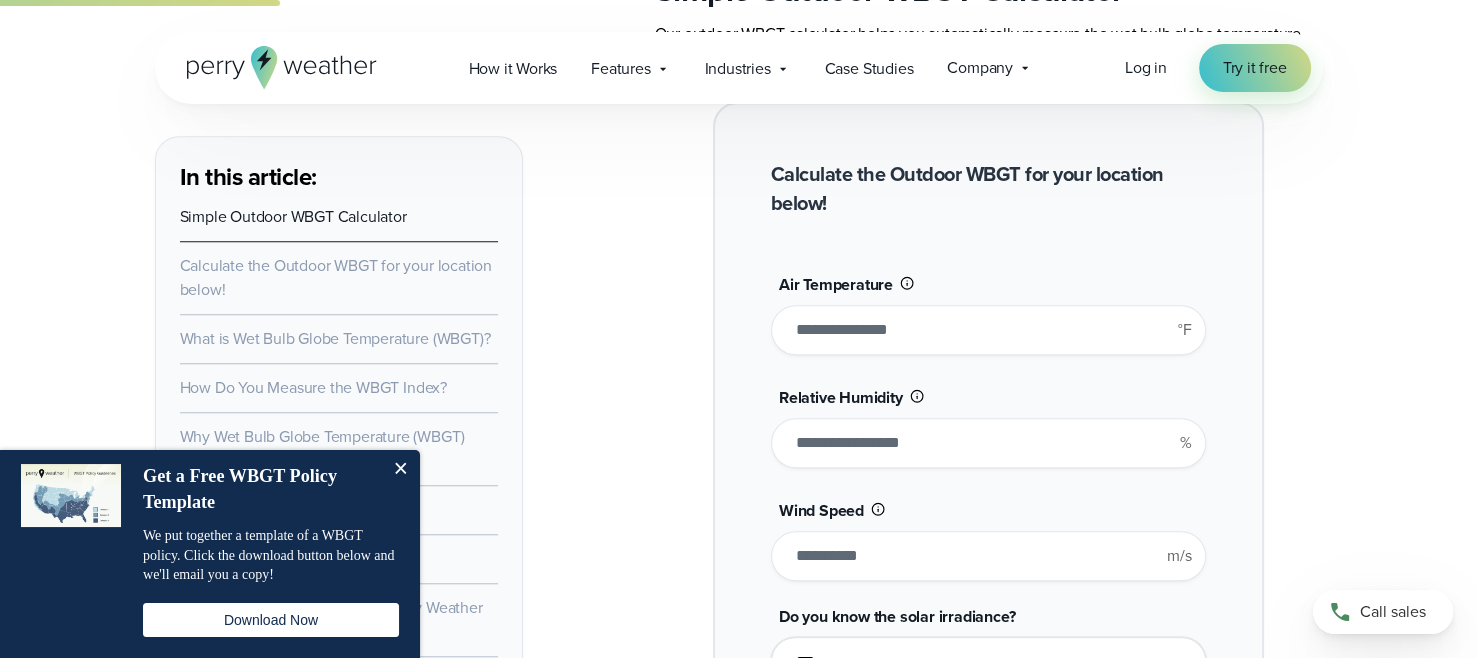 click on "**" at bounding box center (988, 443) 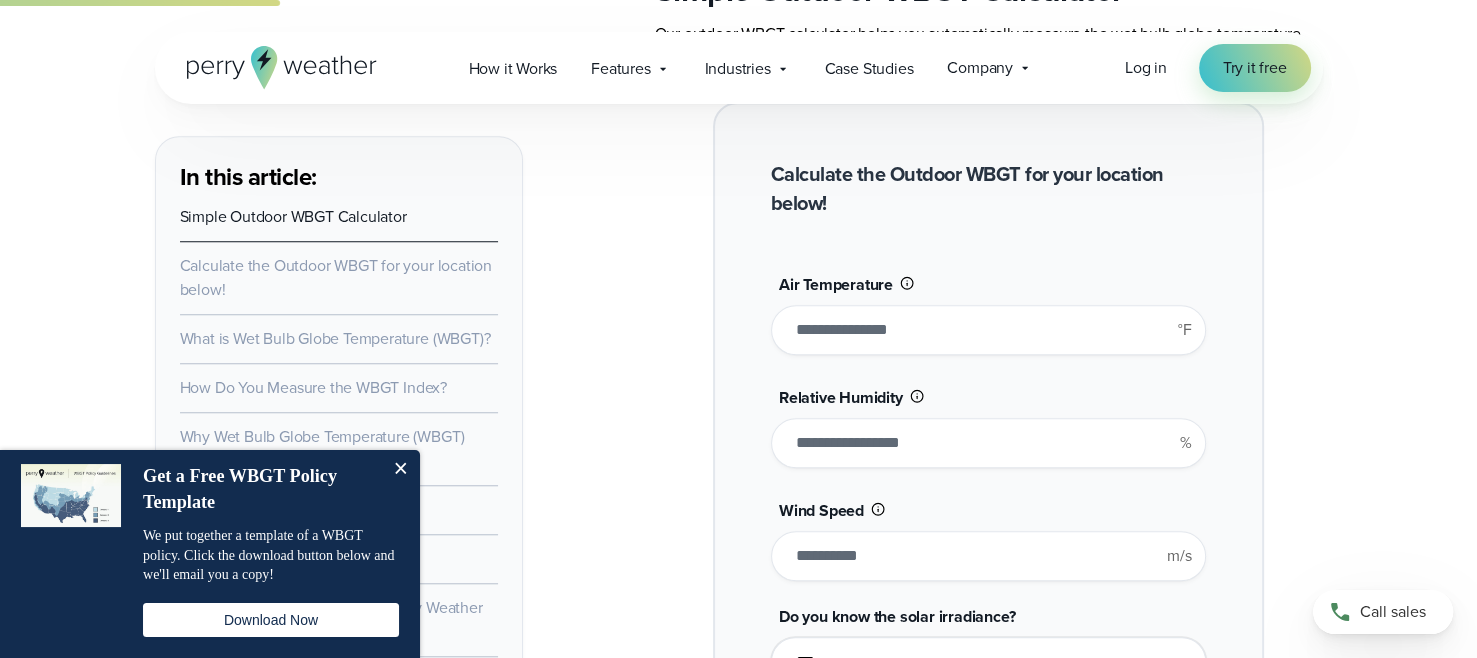 click on "**********" at bounding box center (989, 641) 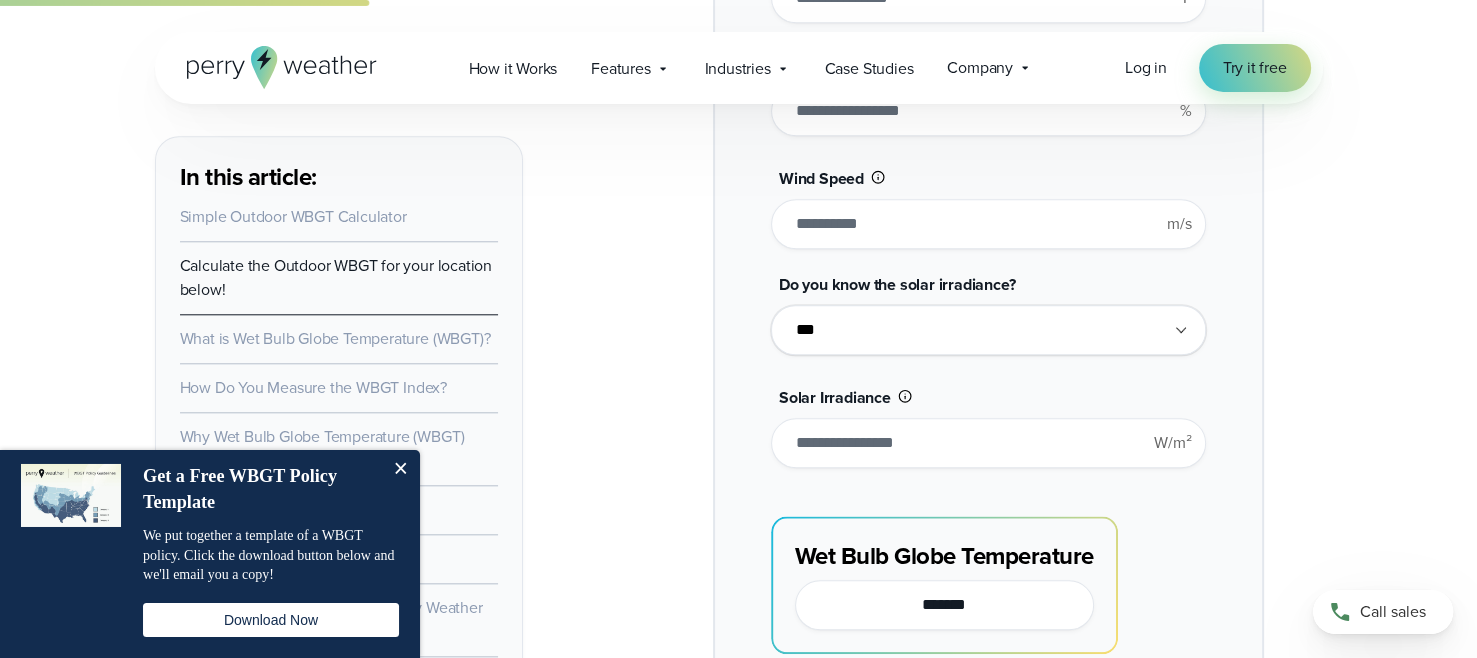 scroll, scrollTop: 1901, scrollLeft: 0, axis: vertical 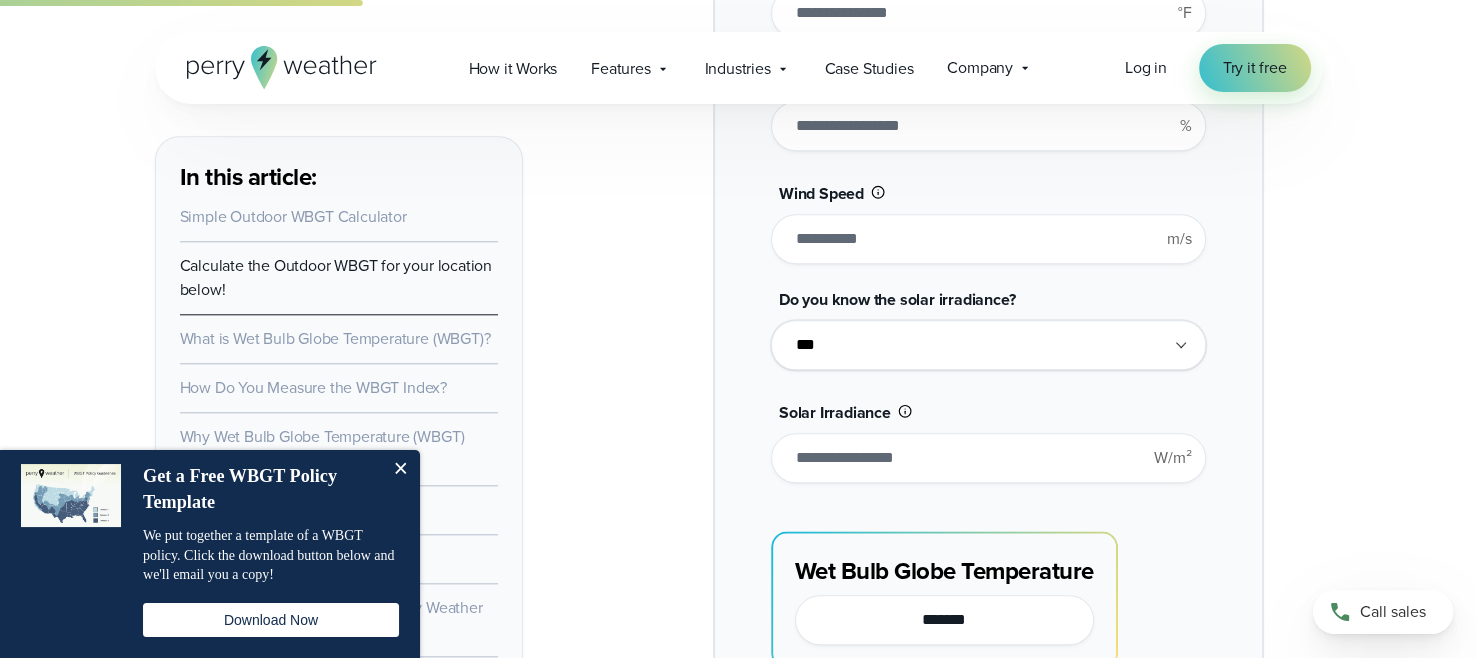 click on "**********" at bounding box center (988, 345) 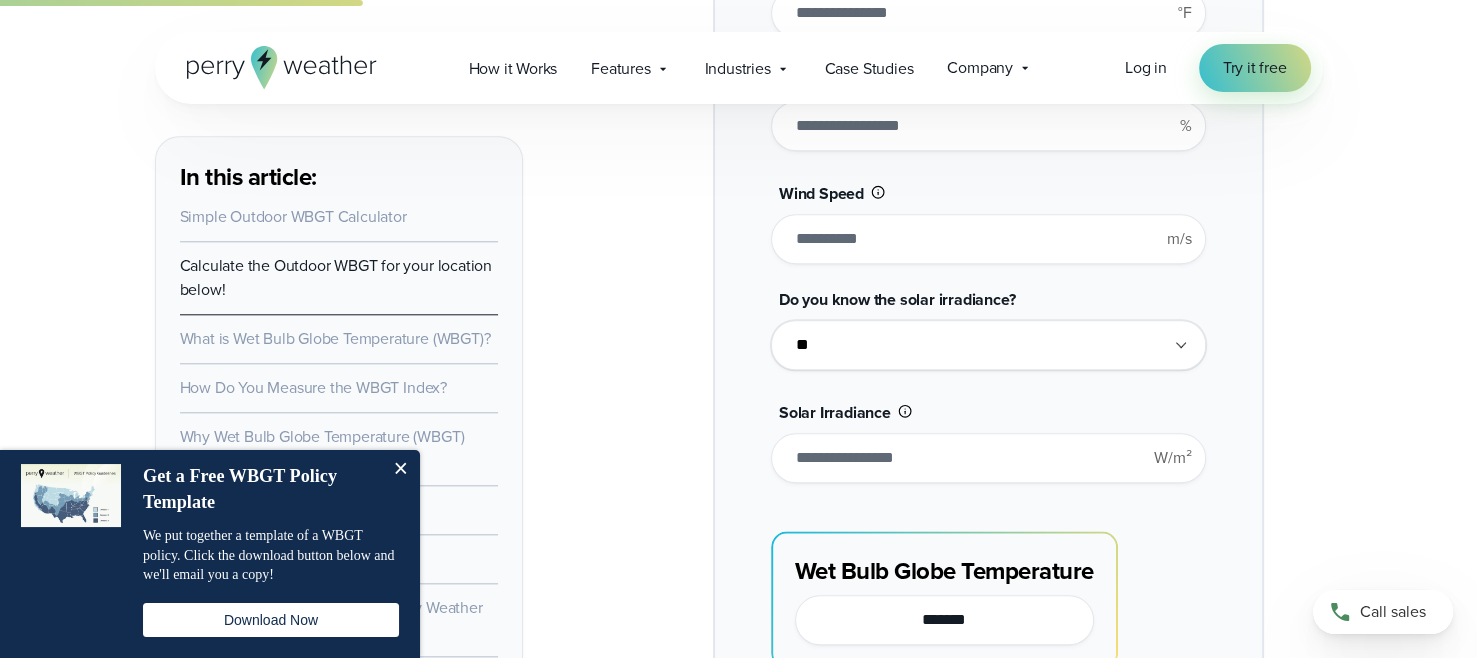 click on "**" at bounding box center [0, 0] 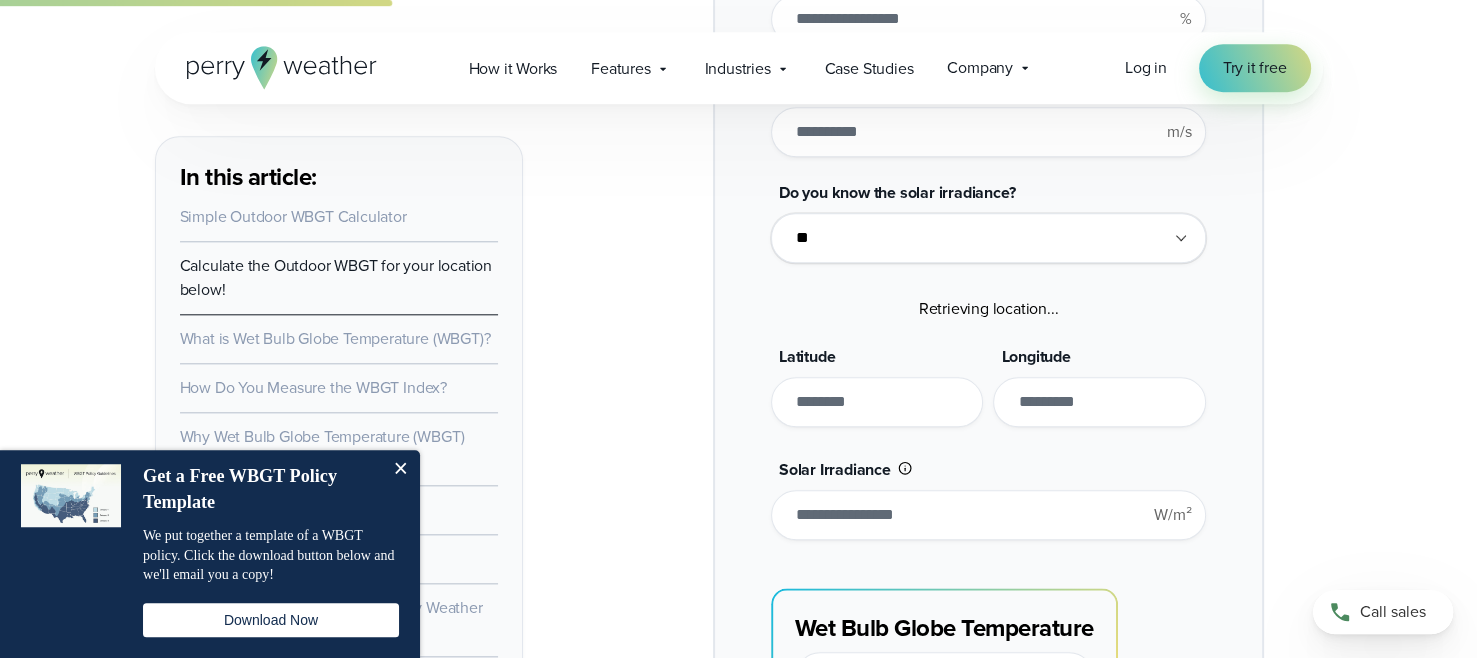 scroll, scrollTop: 2007, scrollLeft: 0, axis: vertical 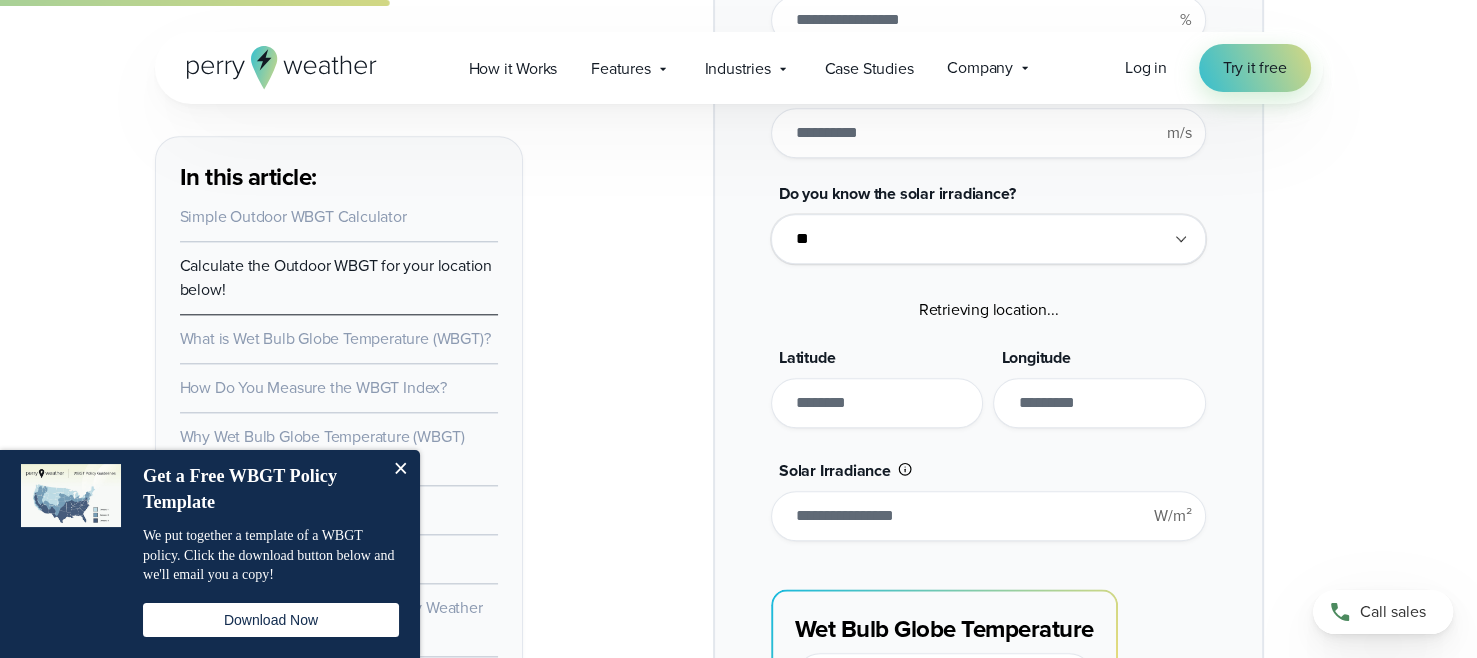 click on "**********" at bounding box center [988, 239] 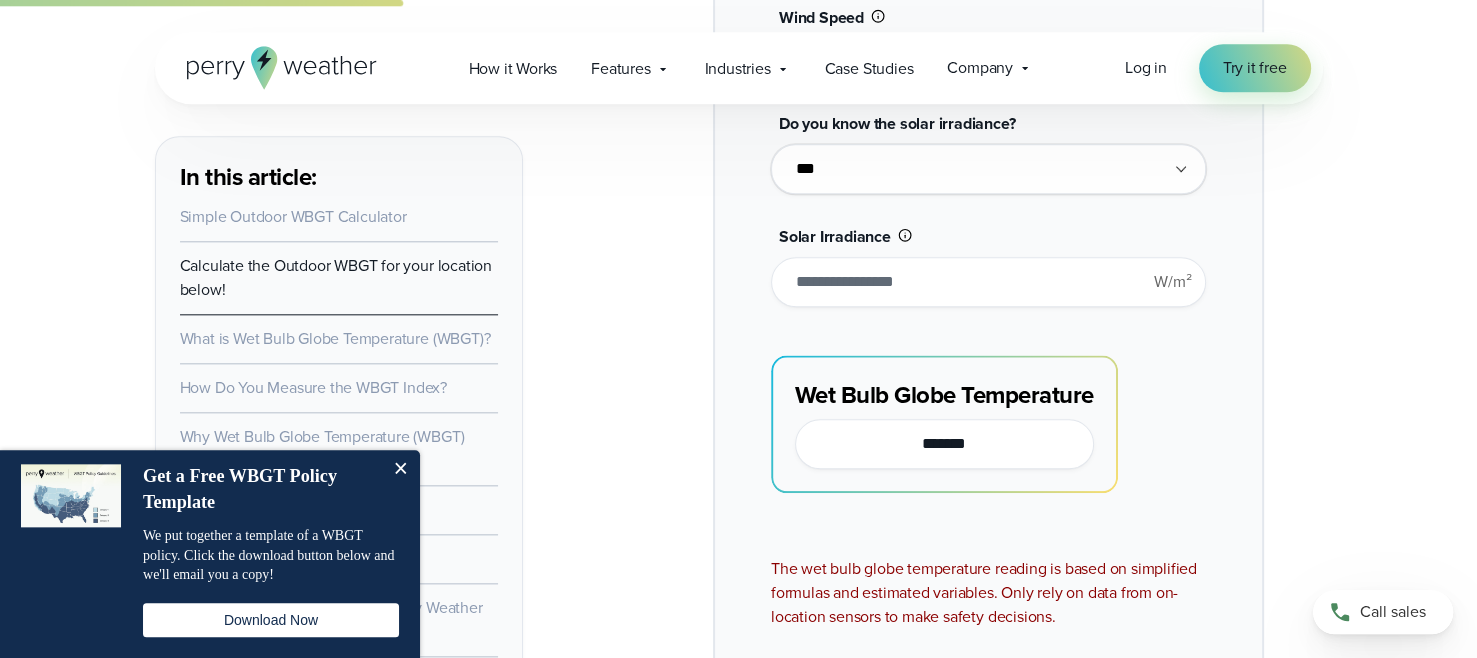scroll, scrollTop: 2112, scrollLeft: 0, axis: vertical 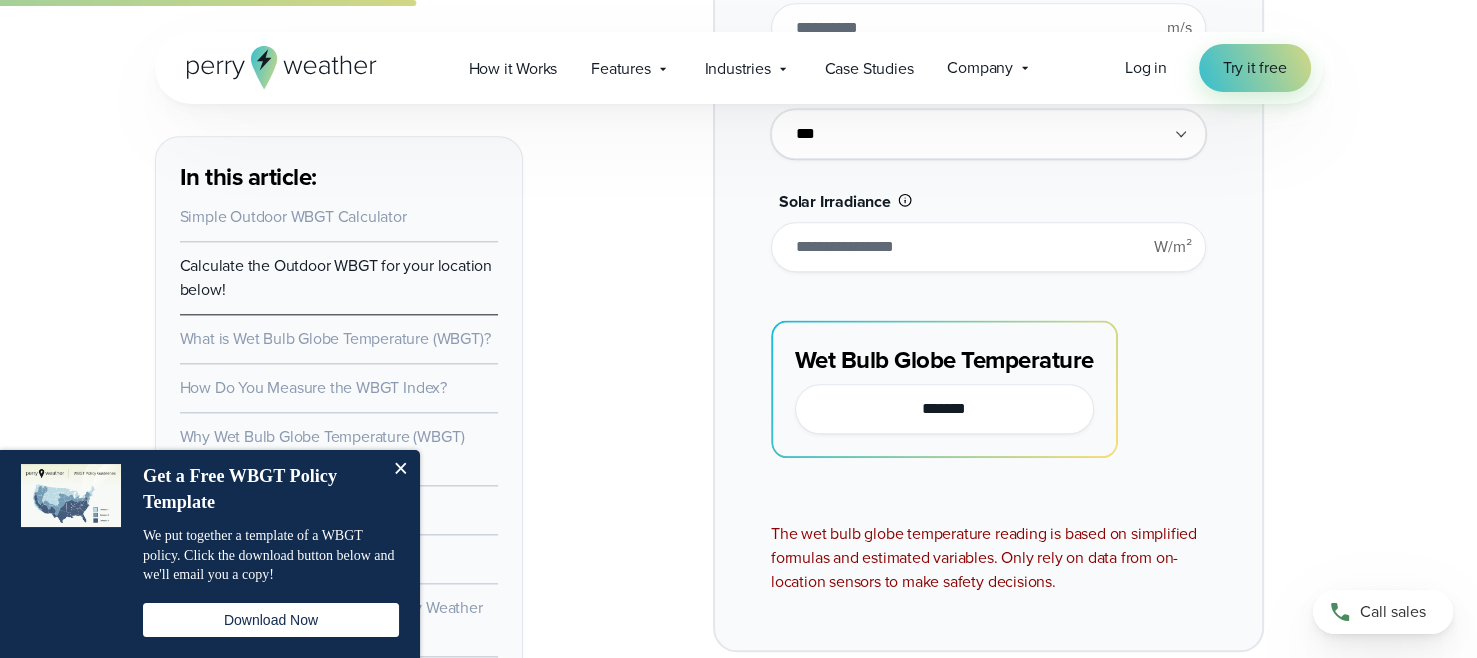 drag, startPoint x: 865, startPoint y: 244, endPoint x: 754, endPoint y: 242, distance: 111.01801 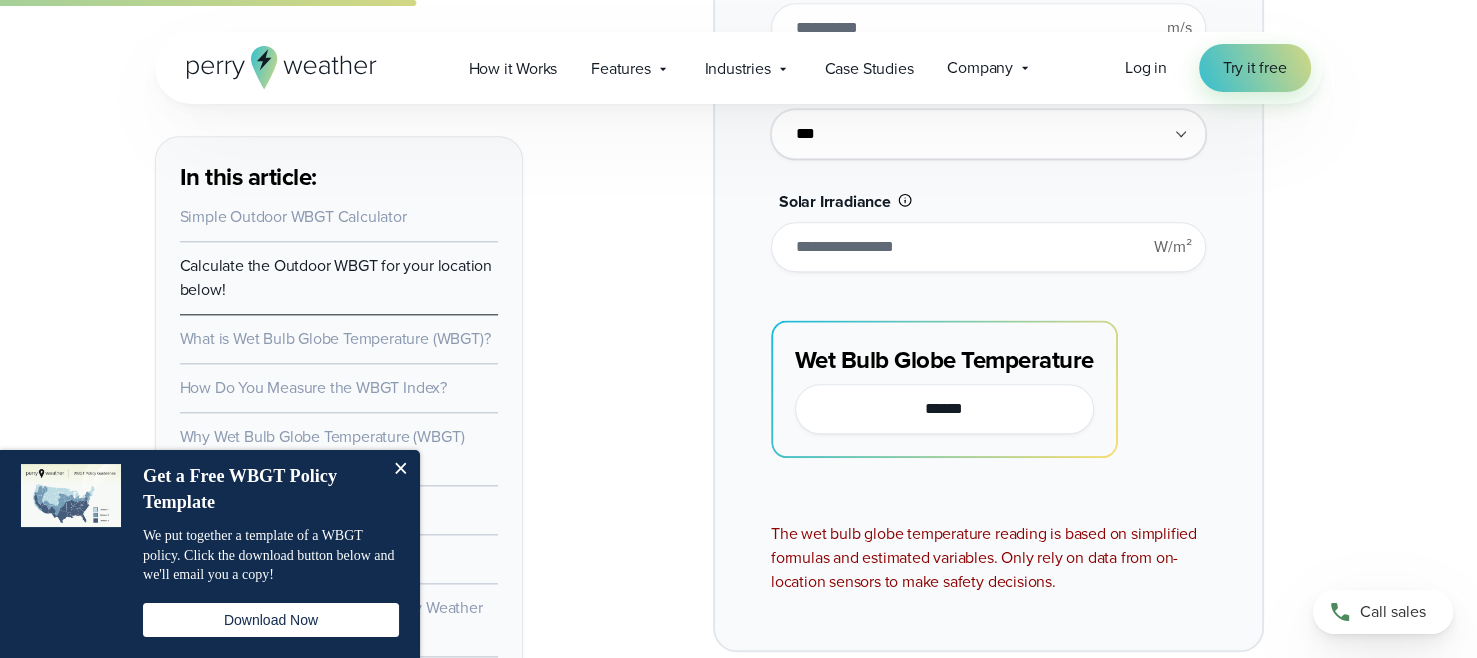 type on "*" 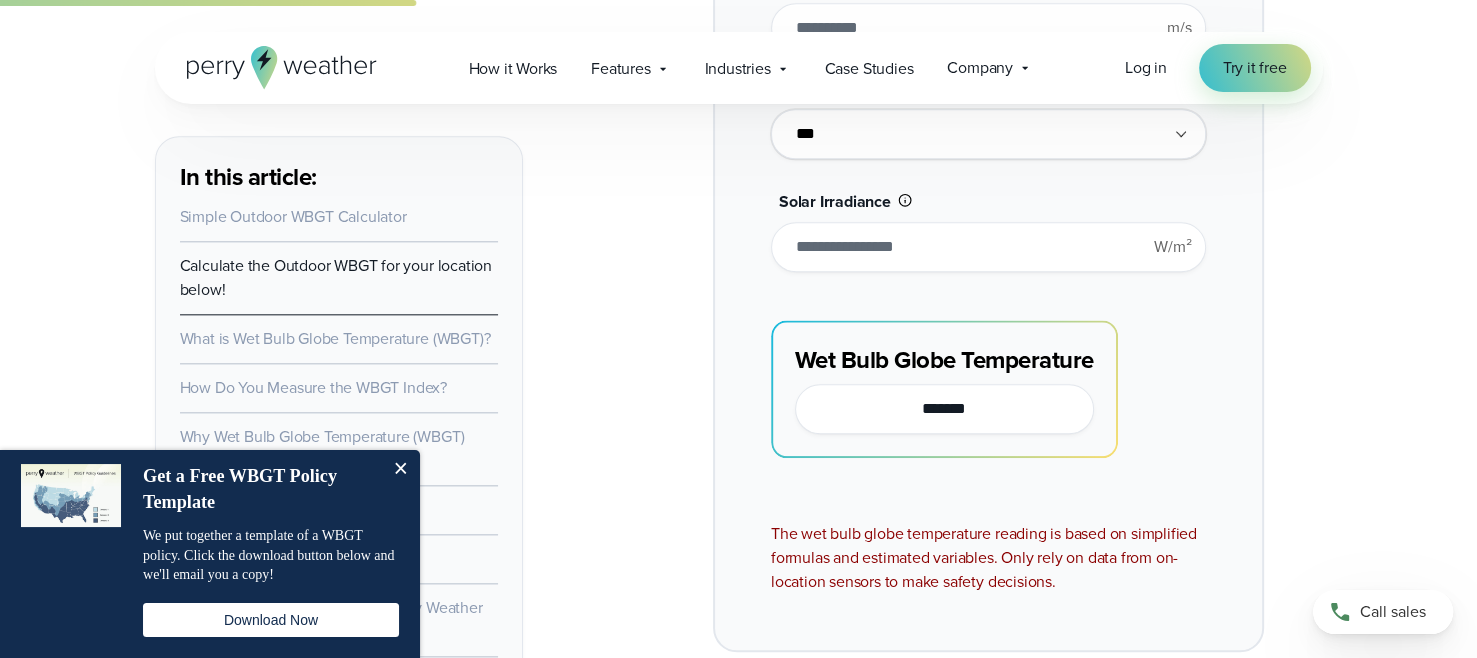 type on "**" 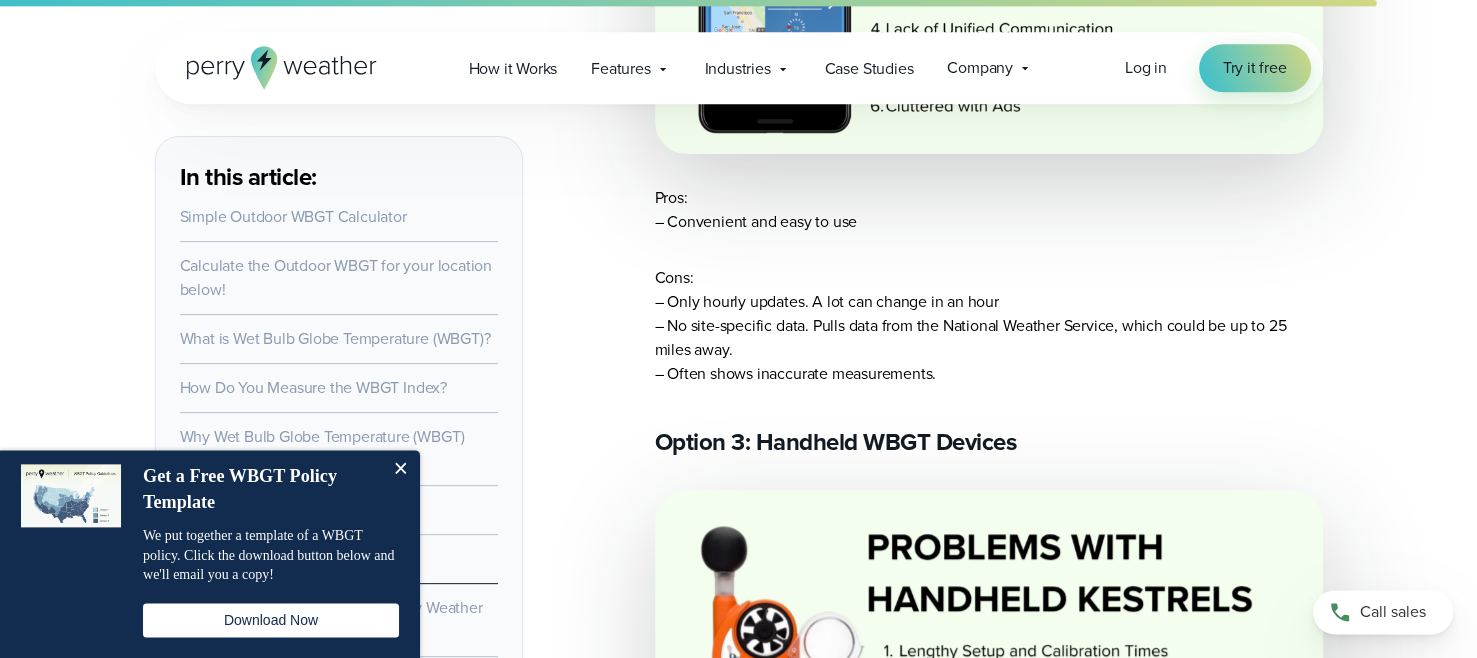scroll, scrollTop: 8026, scrollLeft: 0, axis: vertical 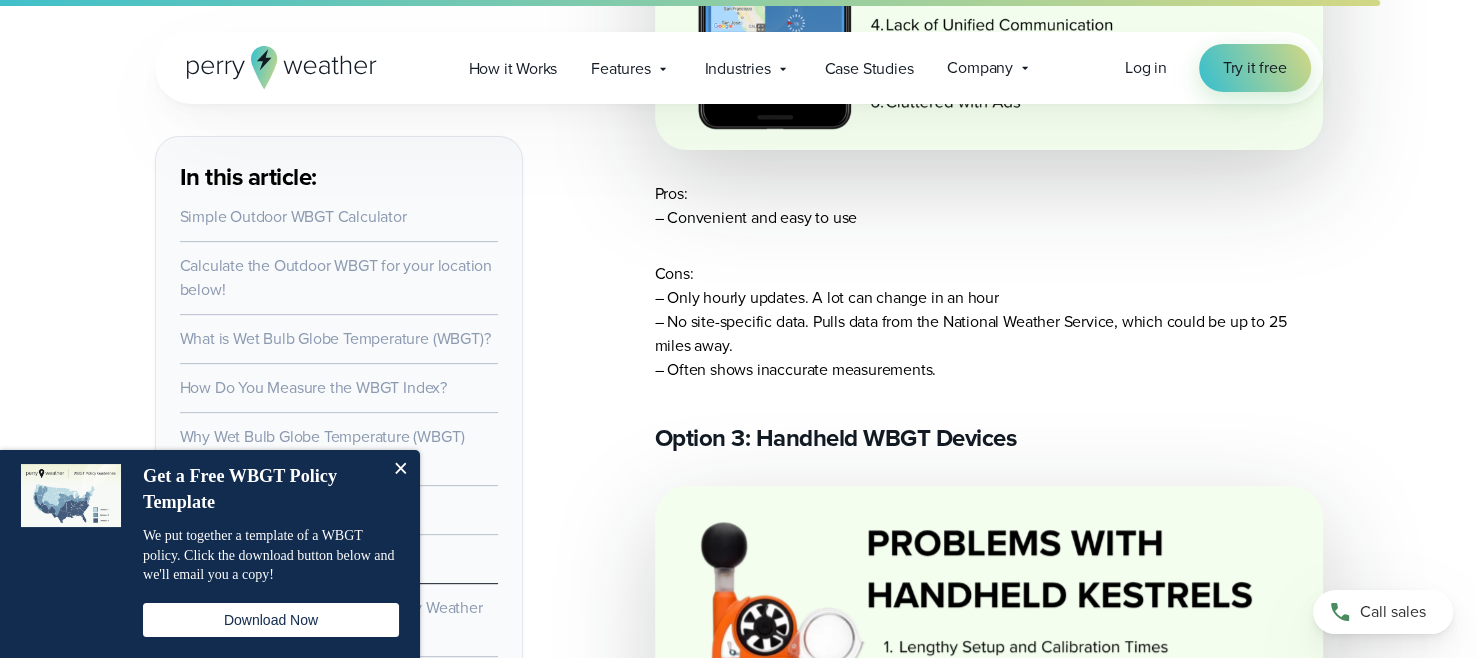 click at bounding box center (400, 470) 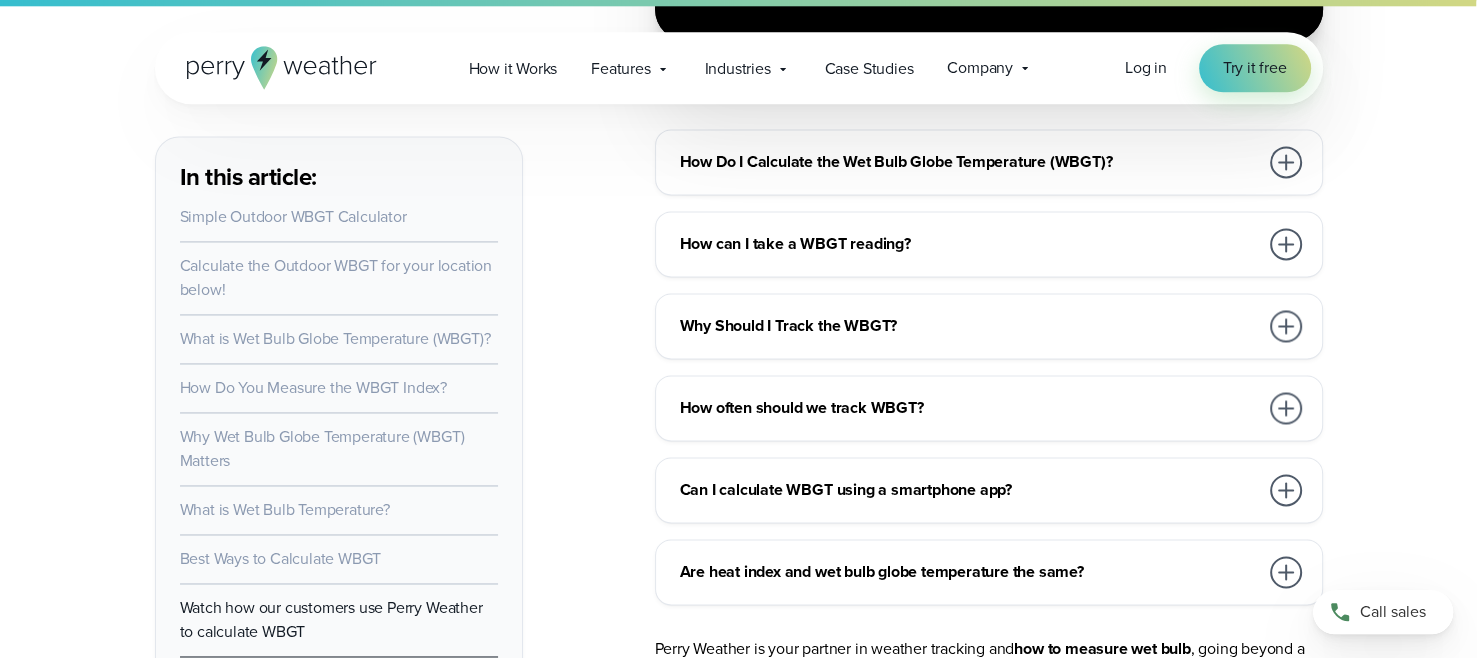 scroll, scrollTop: 10349, scrollLeft: 0, axis: vertical 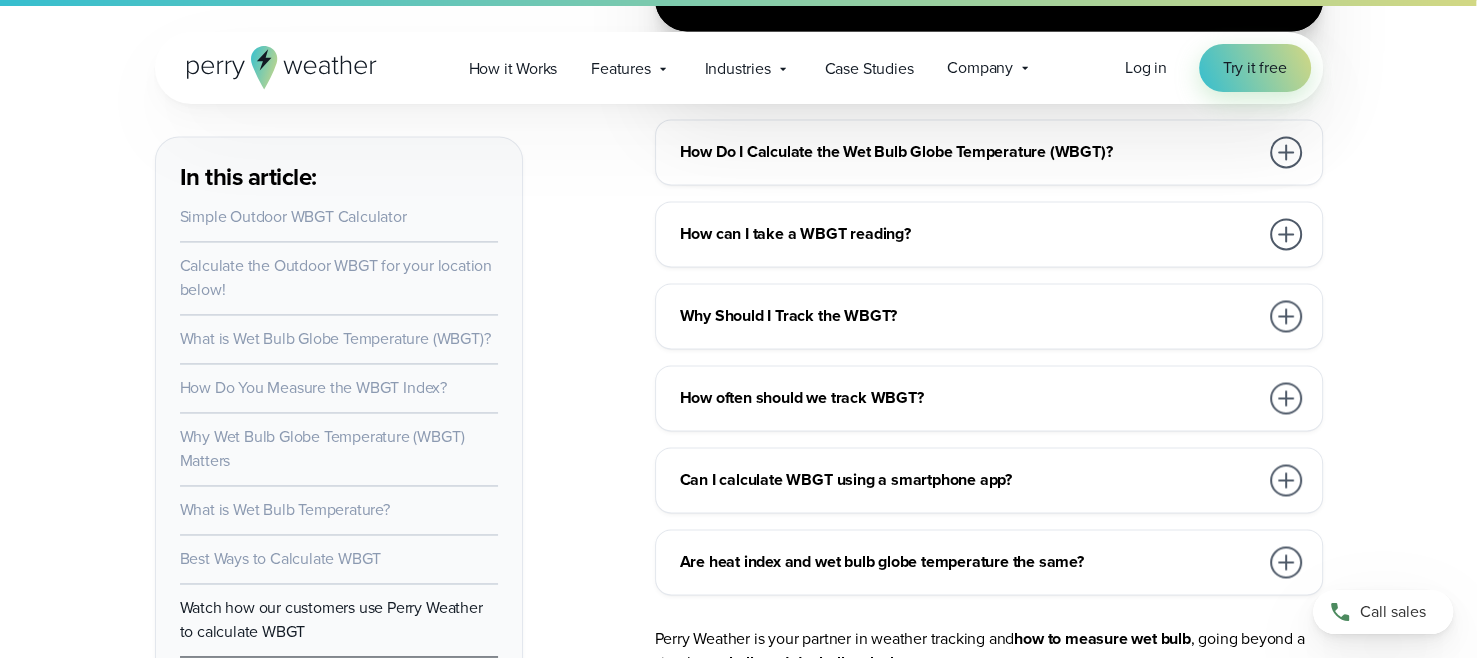 click at bounding box center [1286, 152] 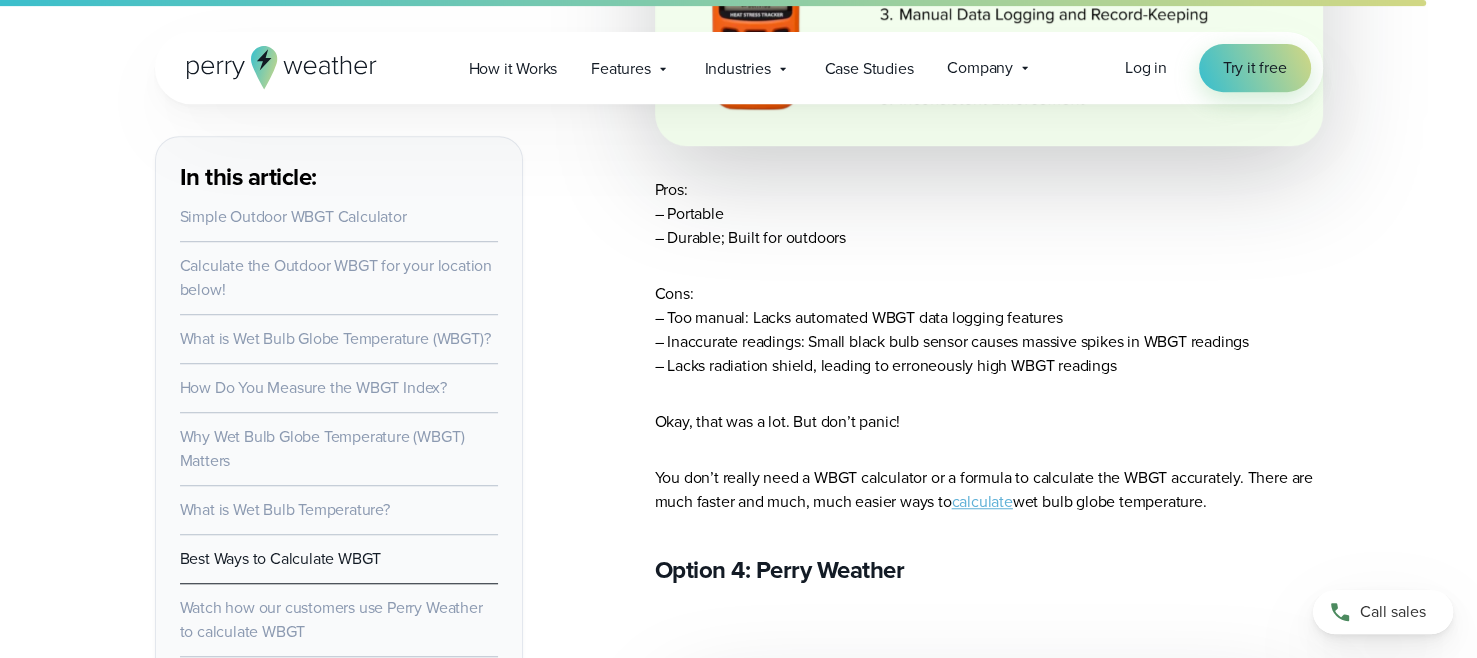 scroll, scrollTop: 8765, scrollLeft: 0, axis: vertical 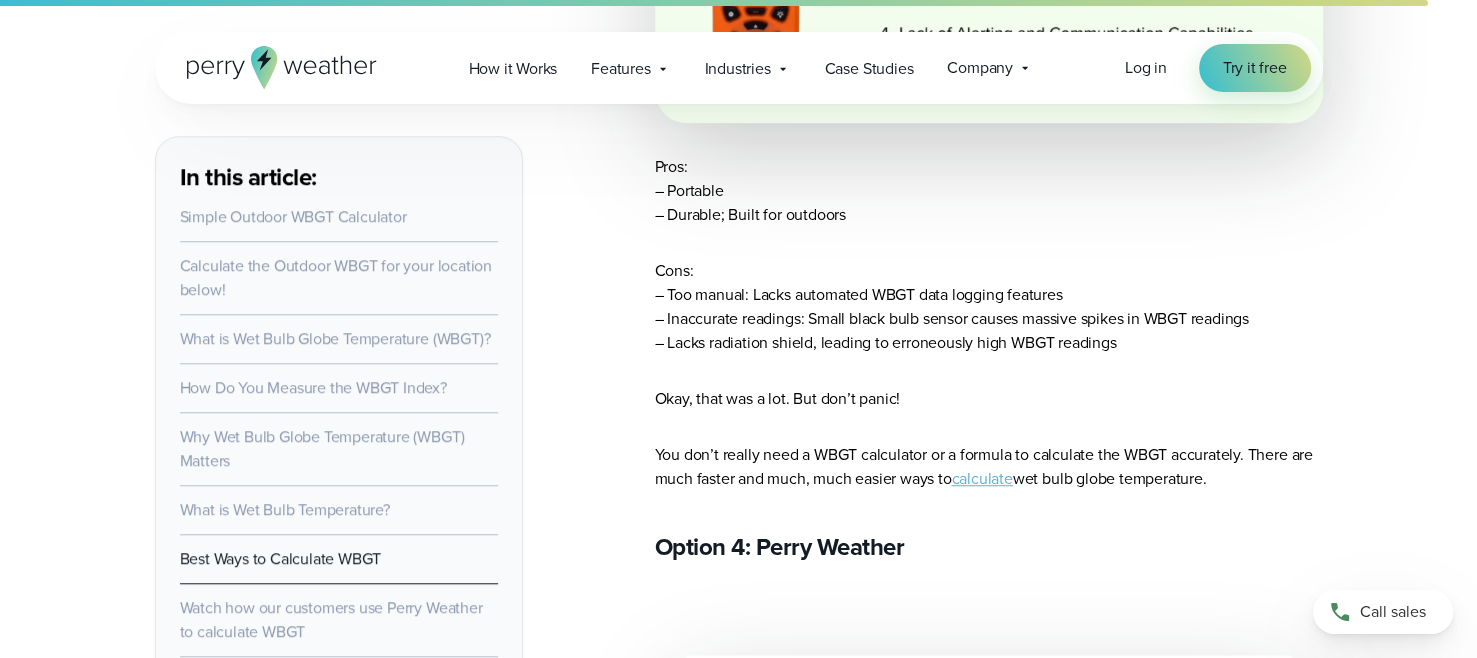click on "calculate" at bounding box center [982, 478] 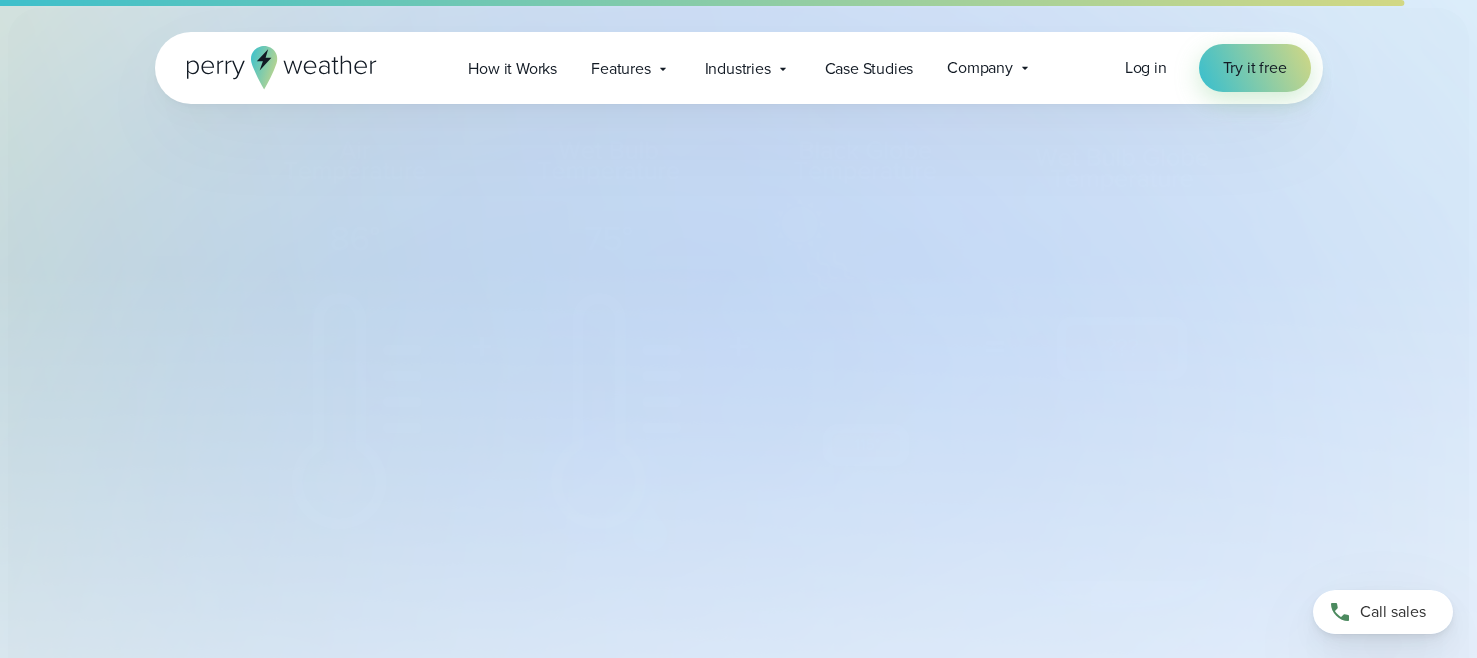 select on "***" 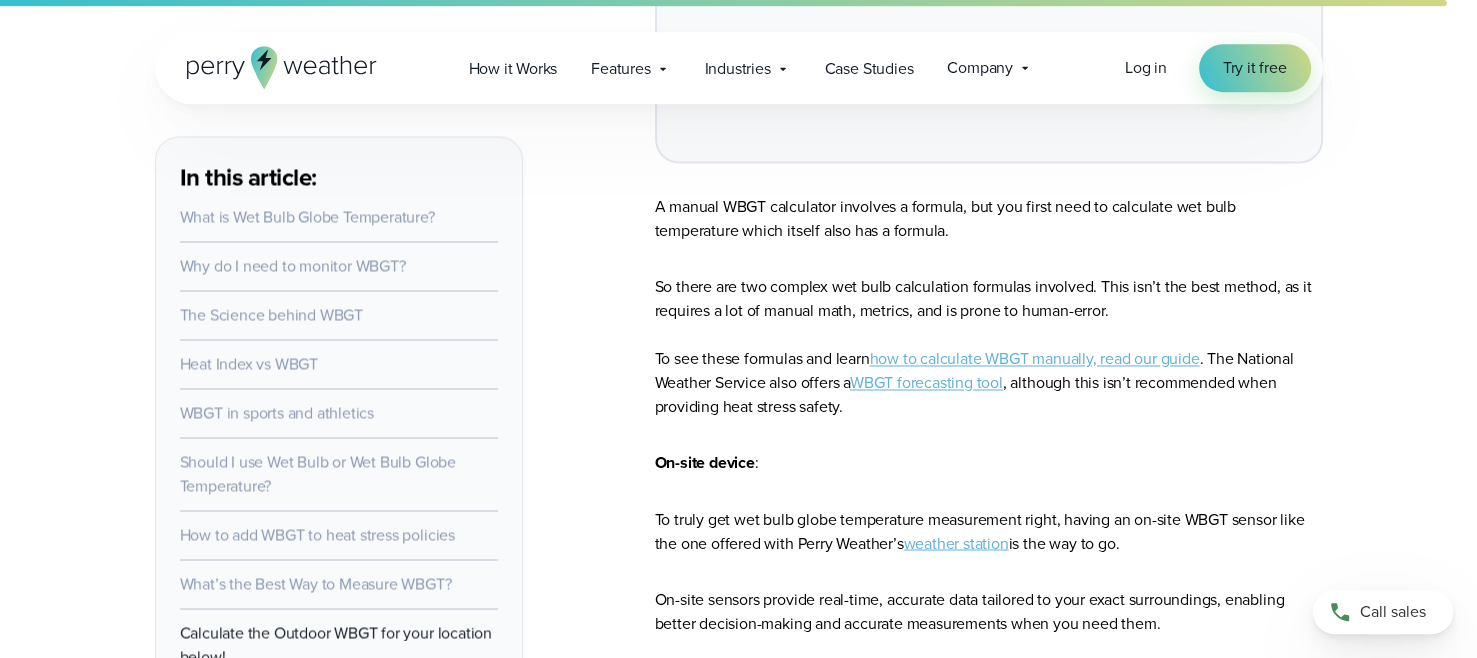 scroll, scrollTop: 10609, scrollLeft: 0, axis: vertical 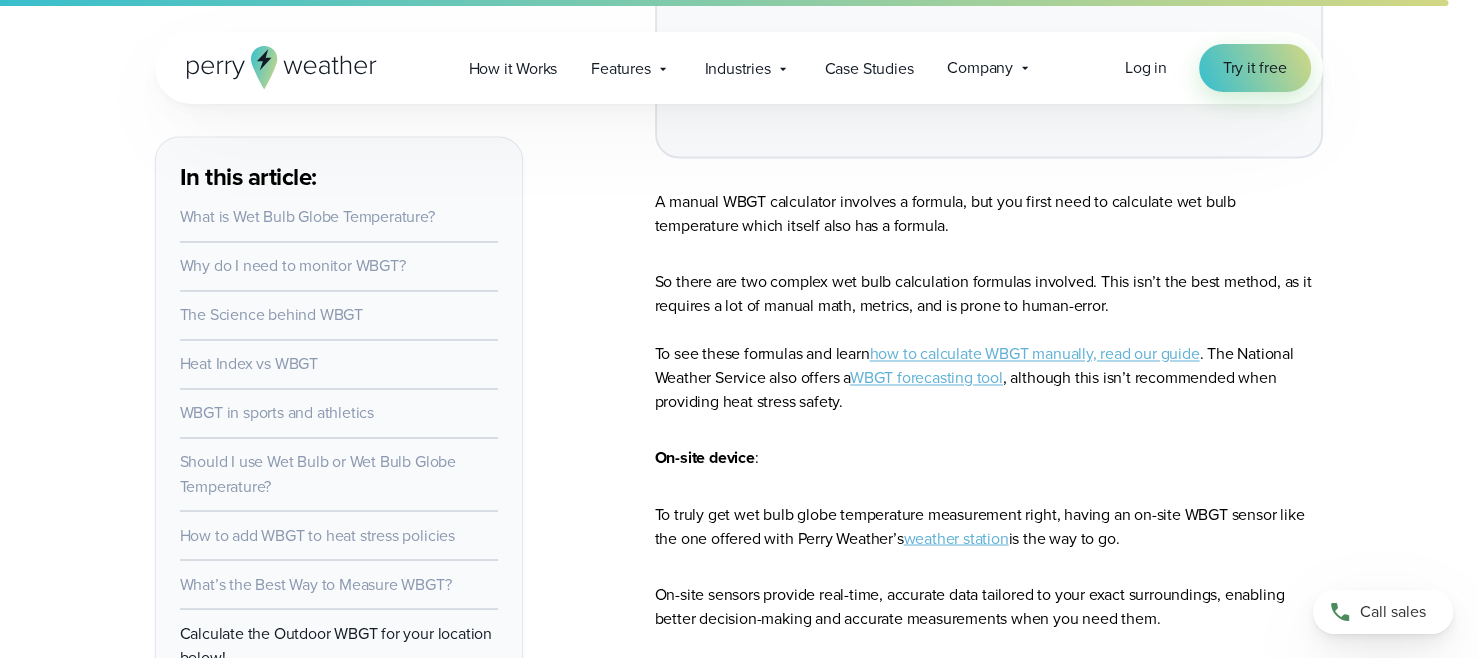 click on "how to calculate WBGT manually, read our guide" at bounding box center (1034, 353) 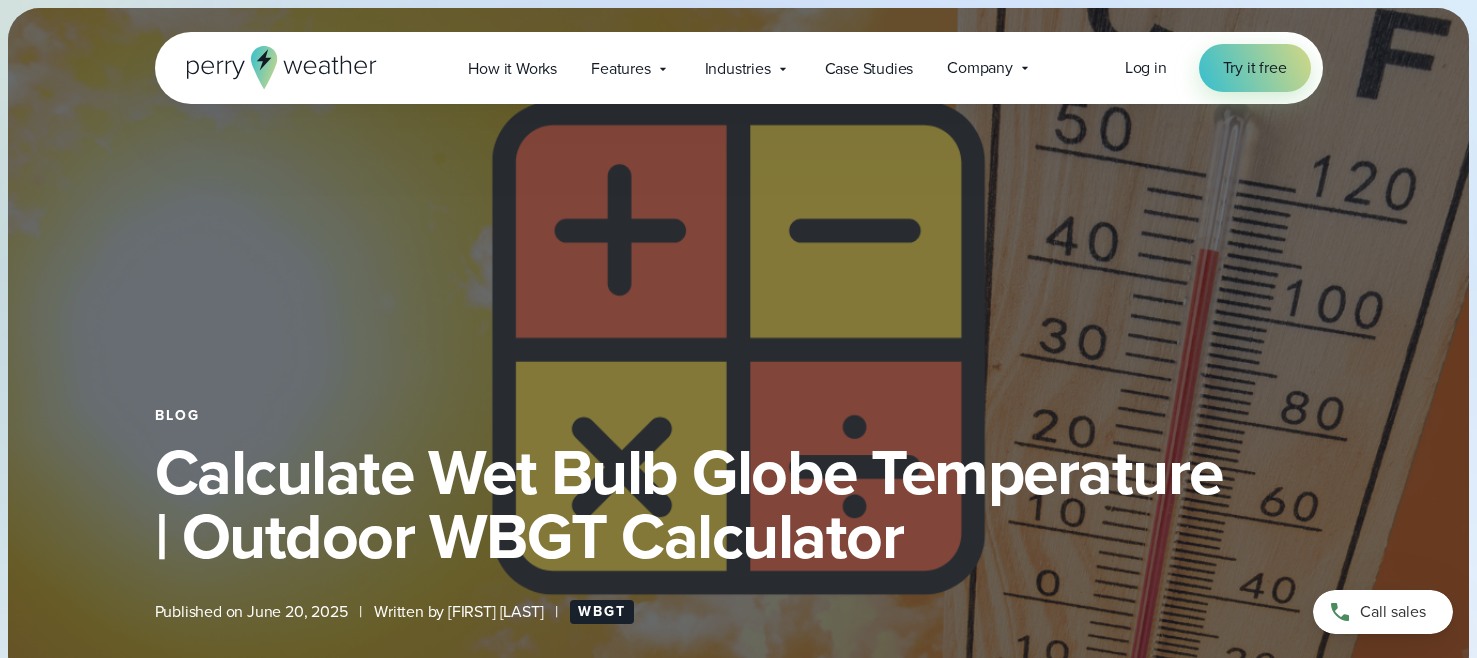 select on "***" 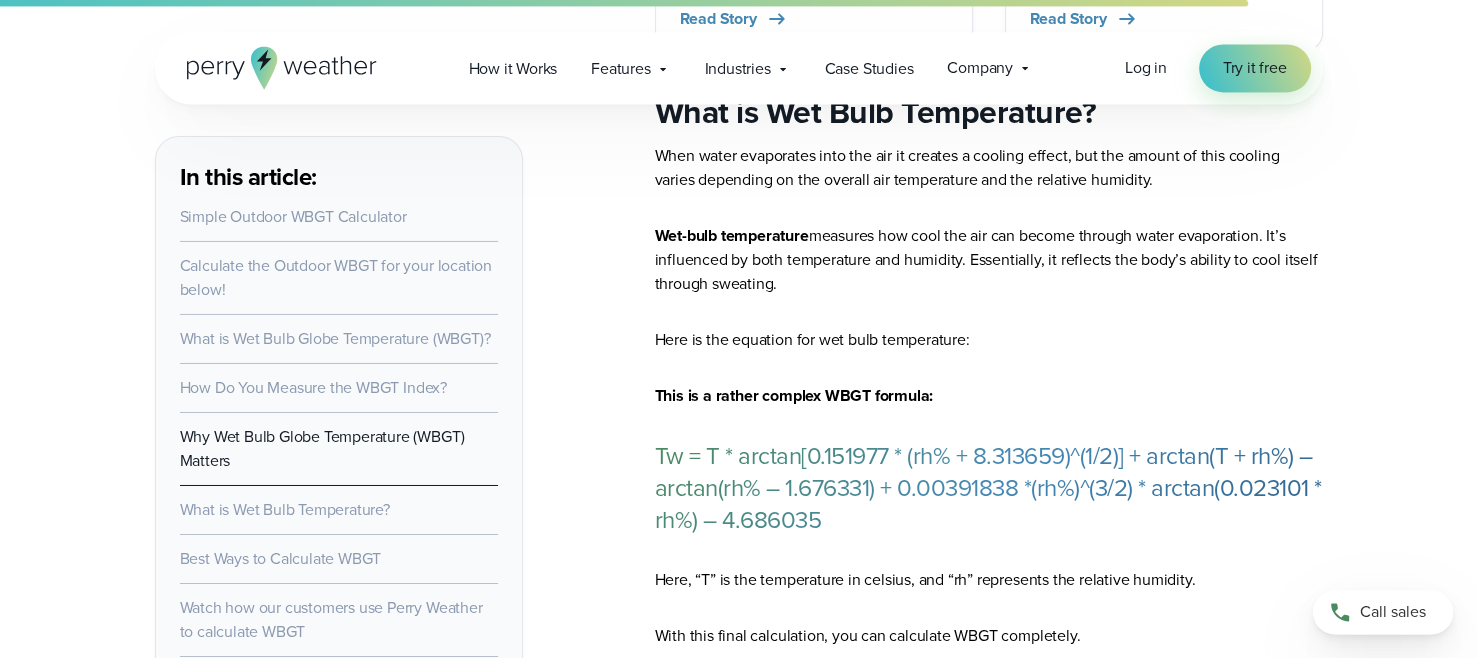 scroll, scrollTop: 6758, scrollLeft: 0, axis: vertical 